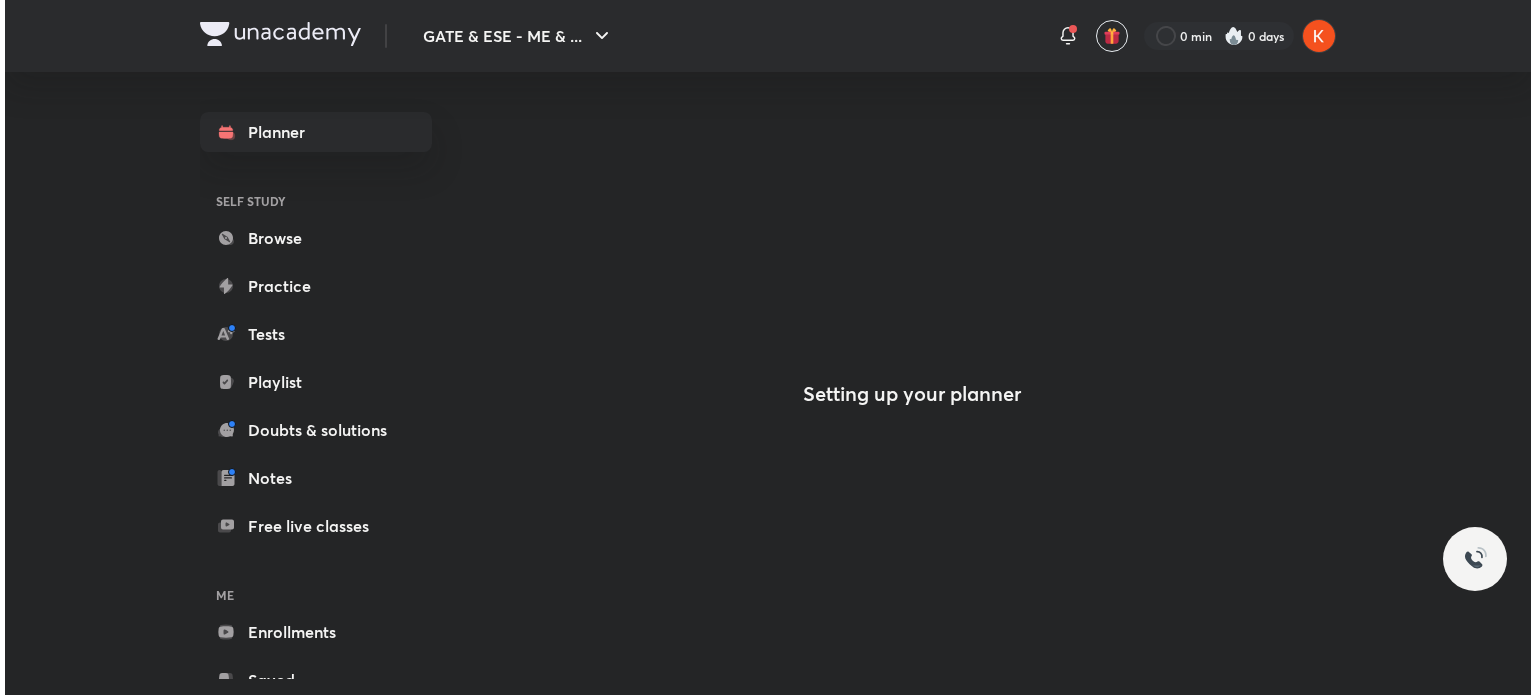 scroll, scrollTop: 0, scrollLeft: 0, axis: both 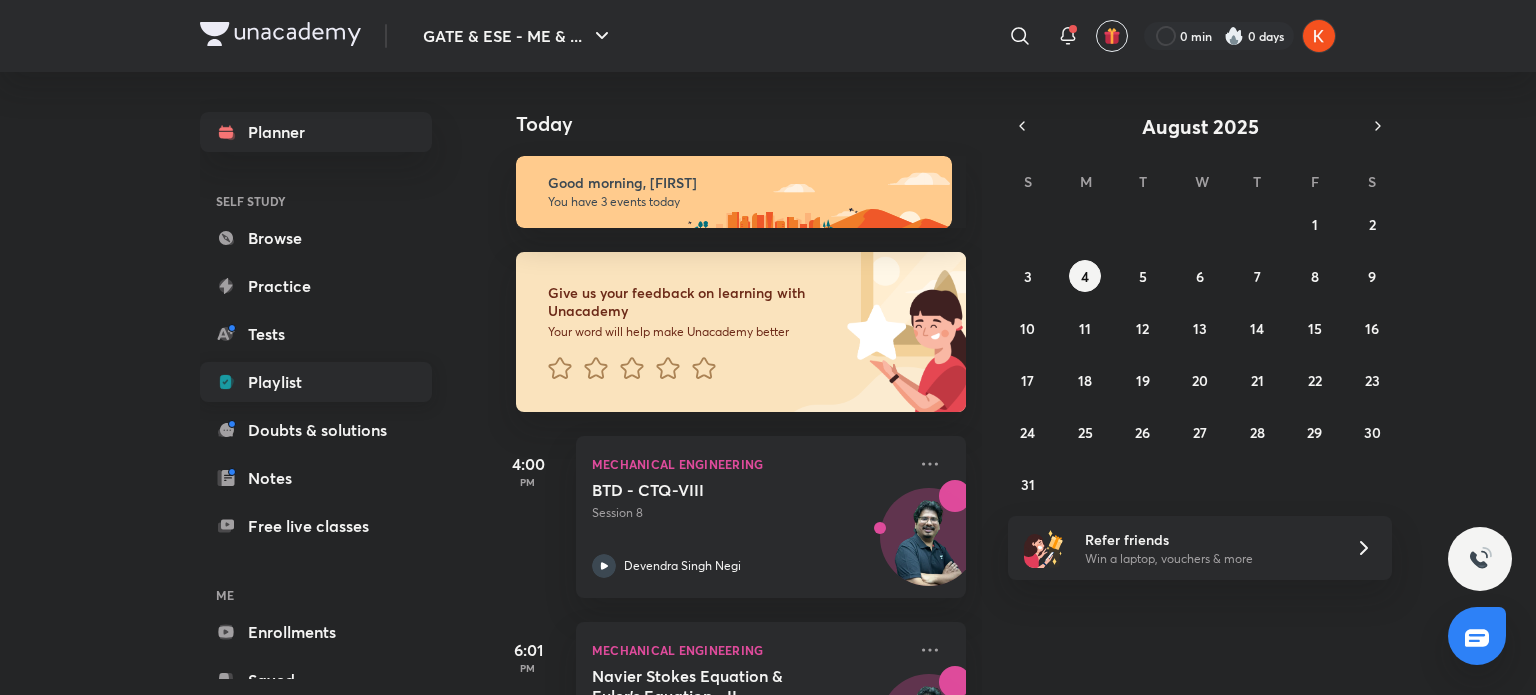 click on "Playlist" at bounding box center (316, 382) 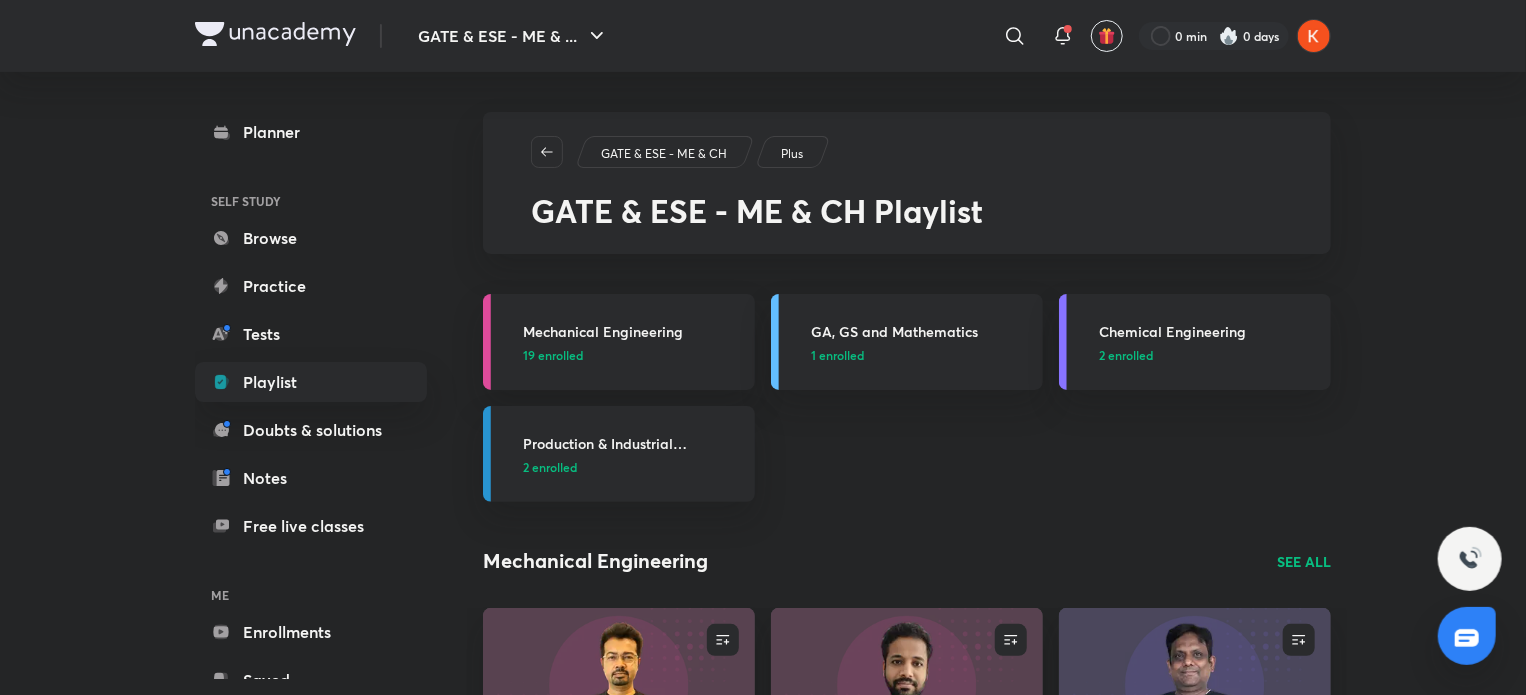 click on "GA, GS and Mathematics 1 enrolled" at bounding box center [907, 342] 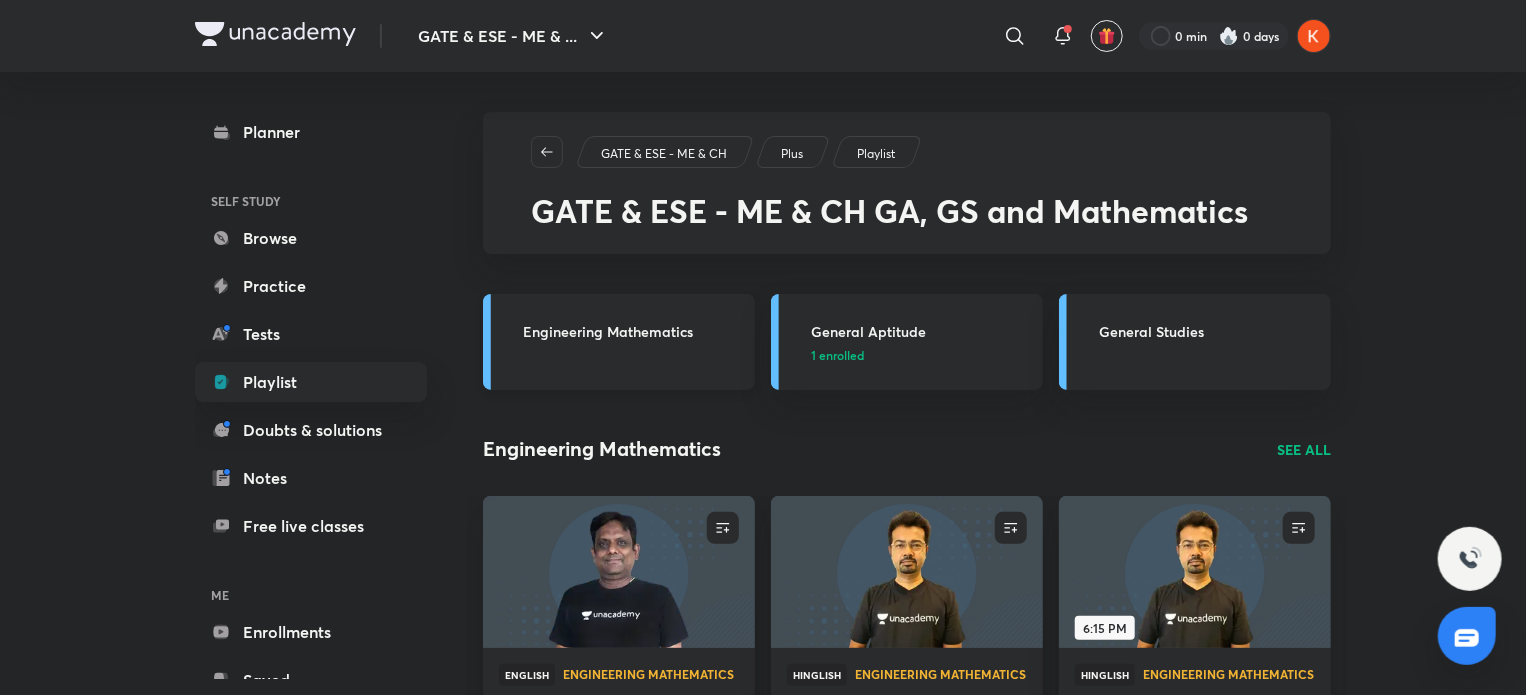 click on "Engineering Mathematics" at bounding box center [633, 331] 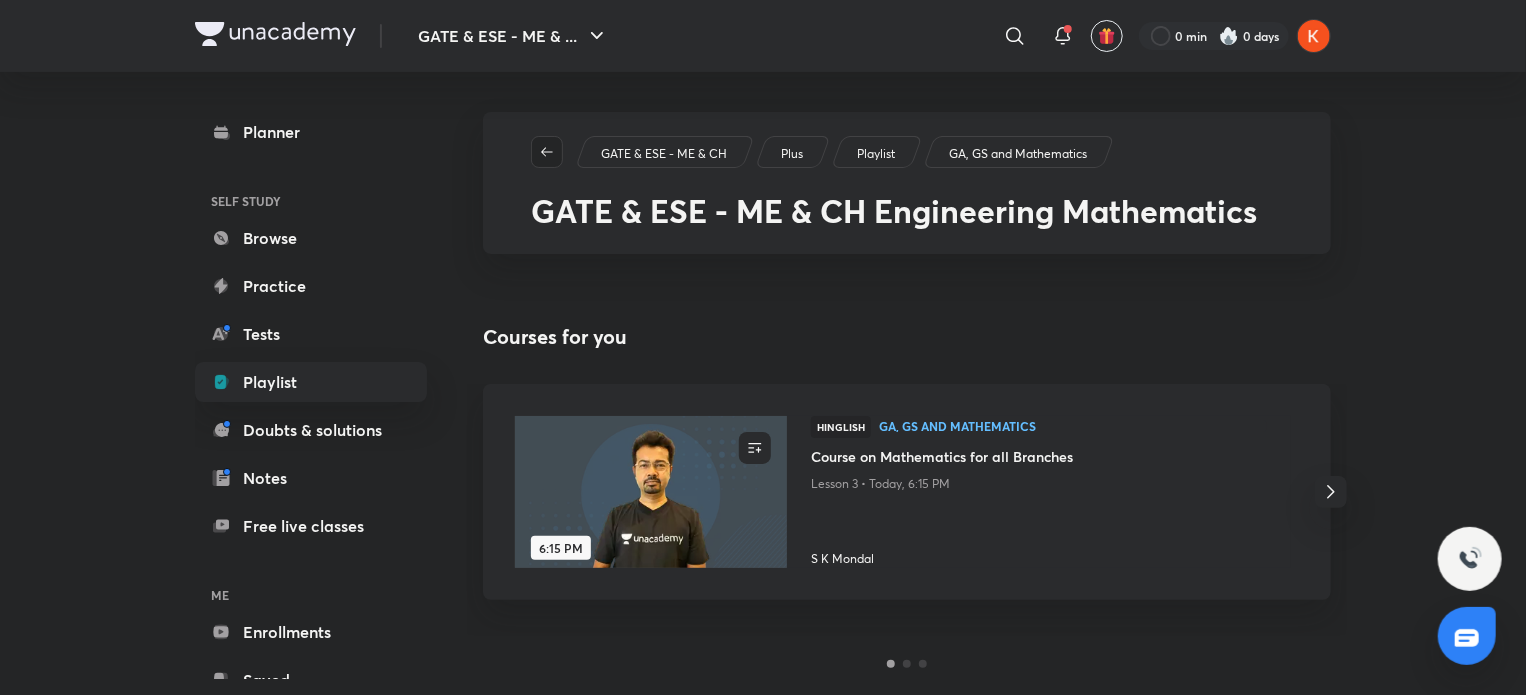 click 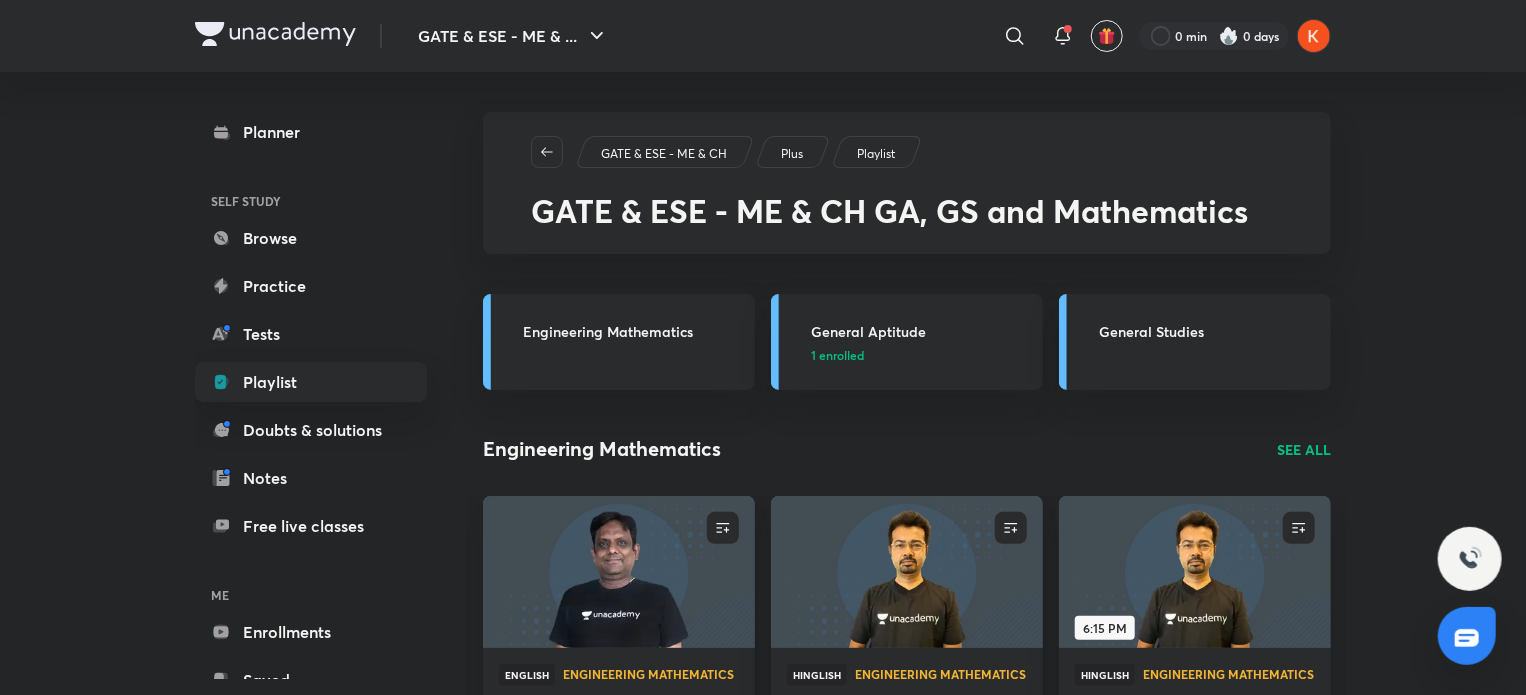 click 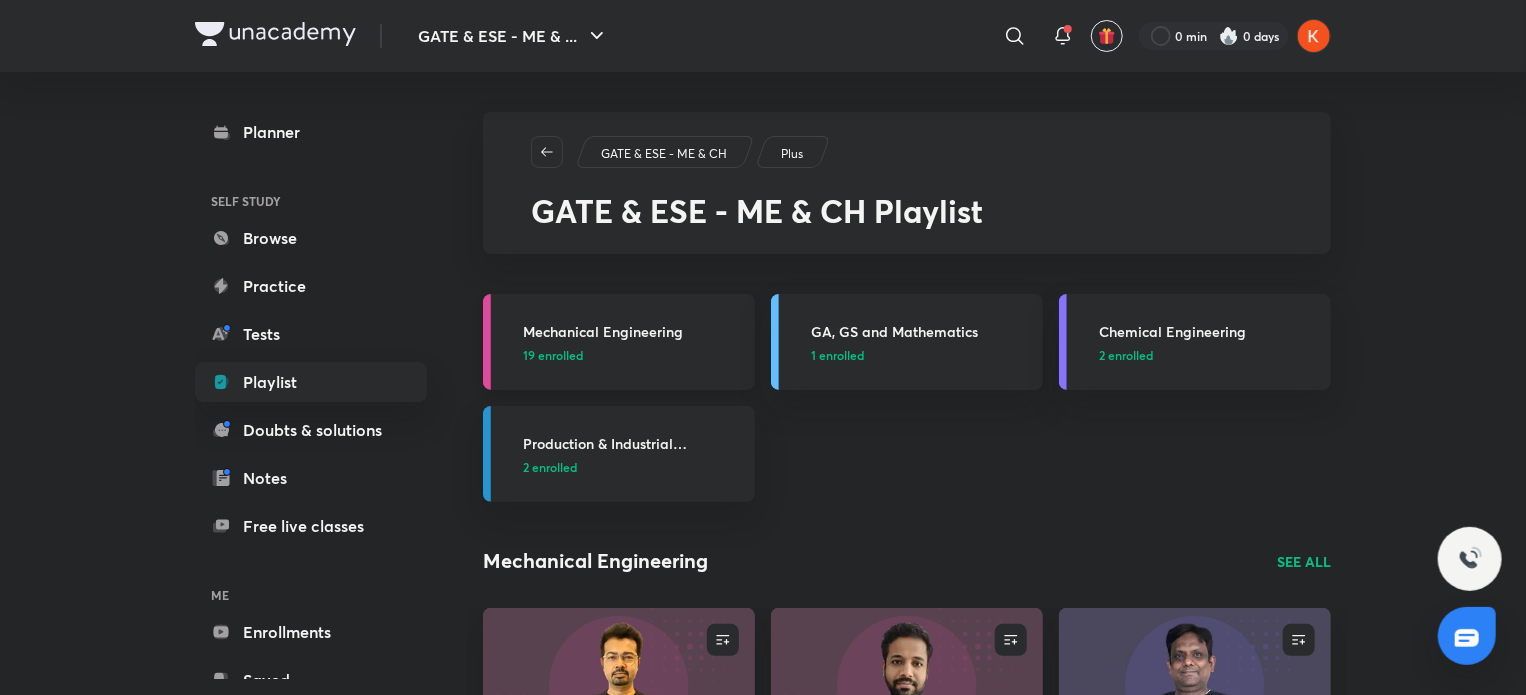 click on "Mechanical Engineering 19 enrolled" at bounding box center (619, 342) 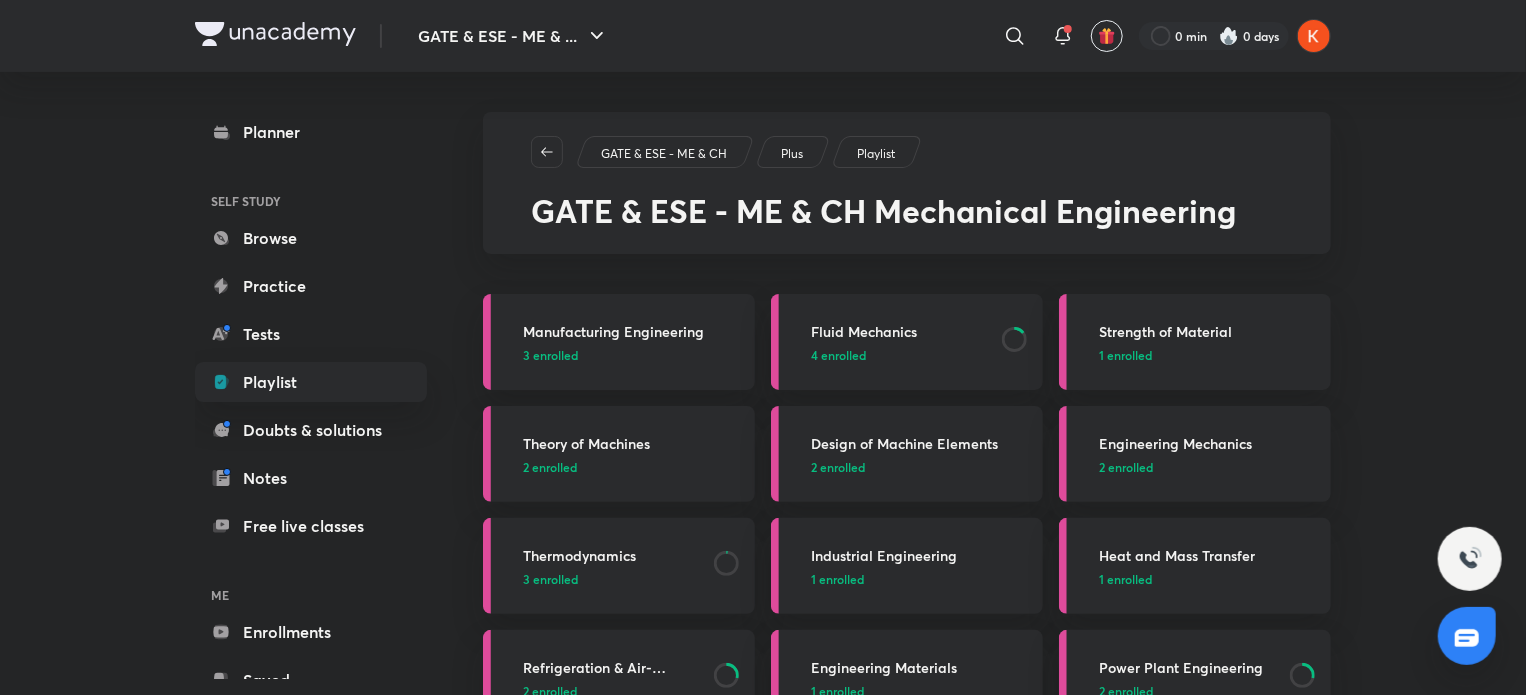 click on "Fluid Mechanics 4 enrolled" at bounding box center (907, 342) 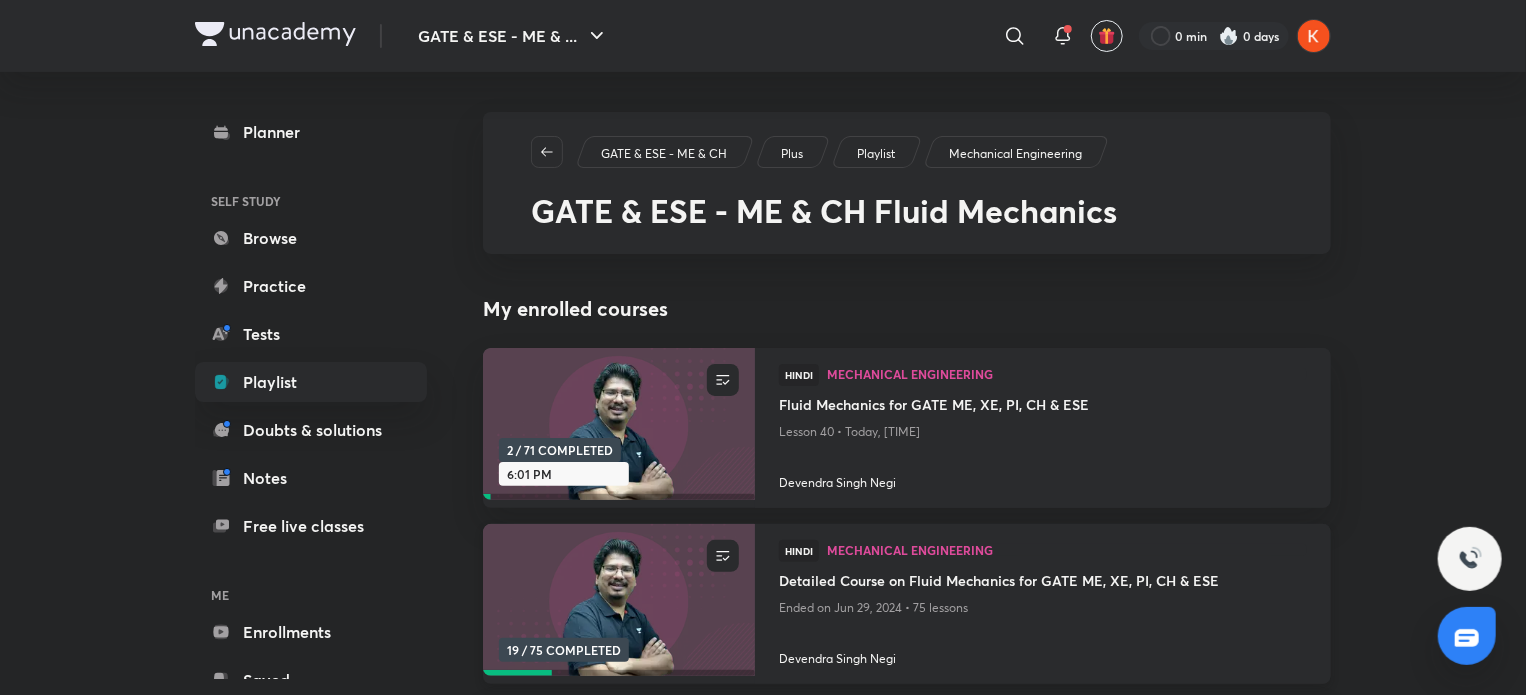 click at bounding box center [618, 600] 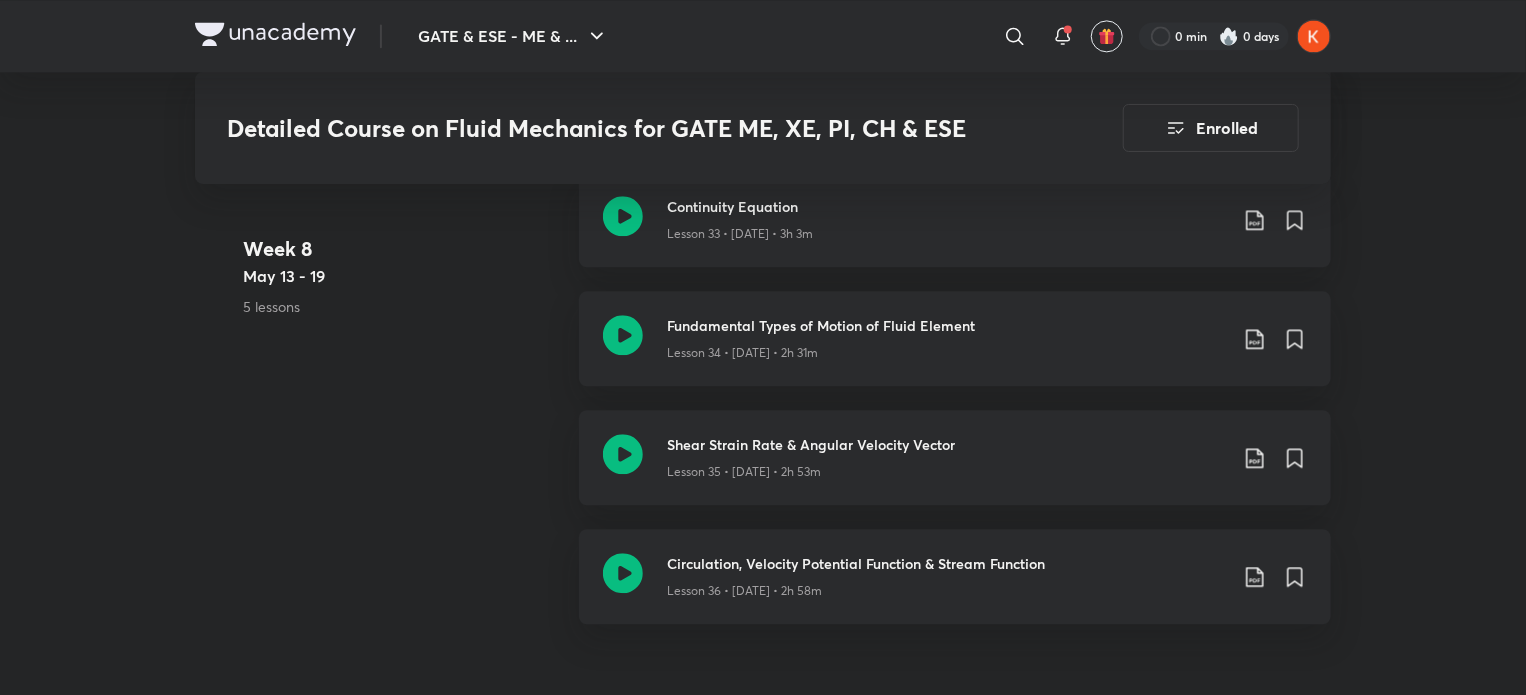 scroll, scrollTop: 6156, scrollLeft: 0, axis: vertical 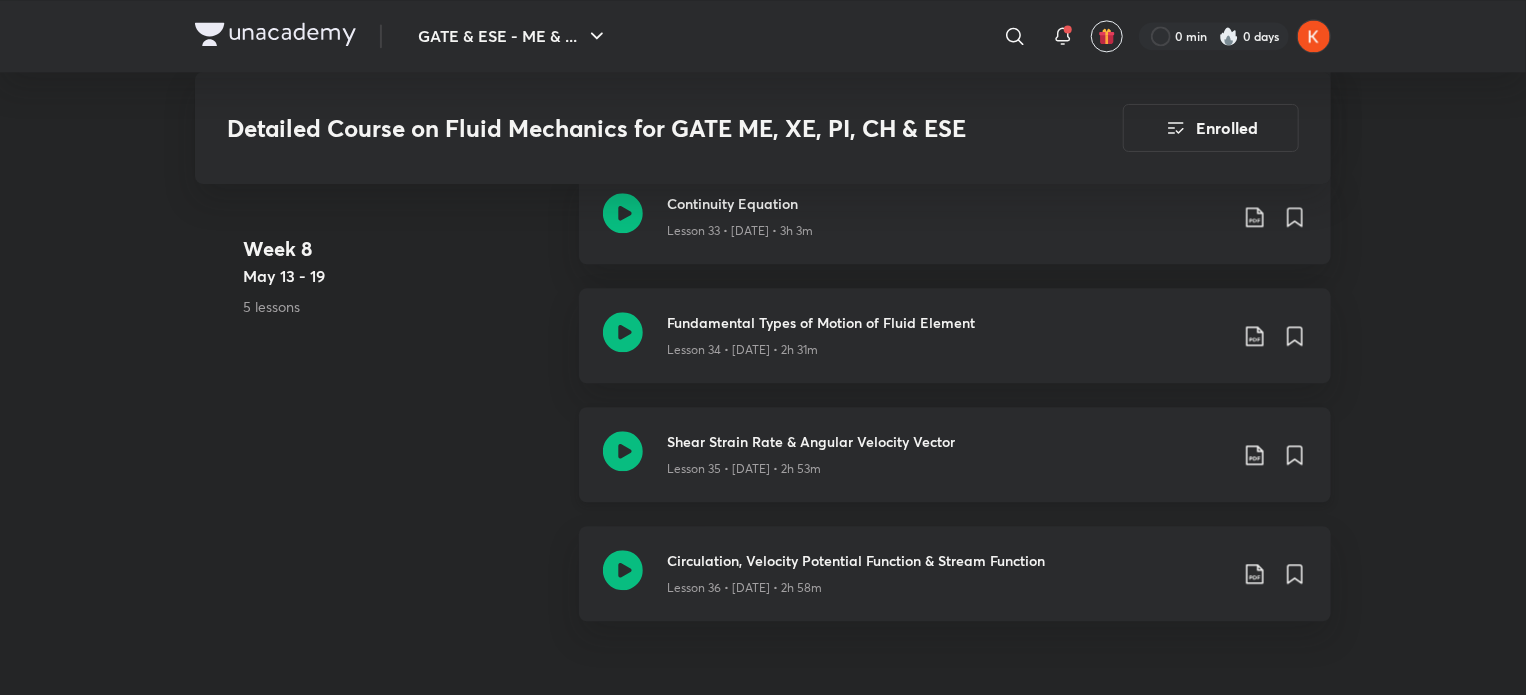 click on "Shear Strain Rate & Angular Velocity Vector" at bounding box center (947, 441) 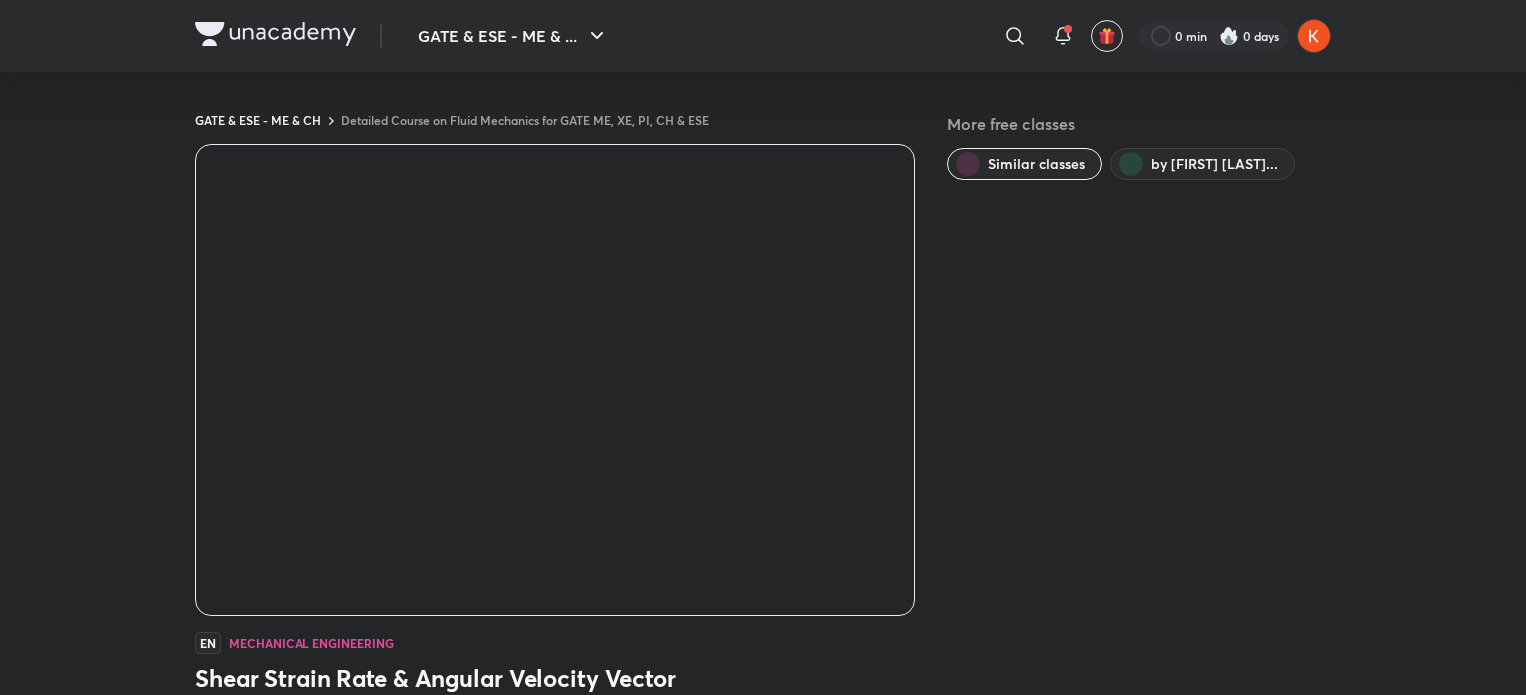 scroll, scrollTop: 1203, scrollLeft: 0, axis: vertical 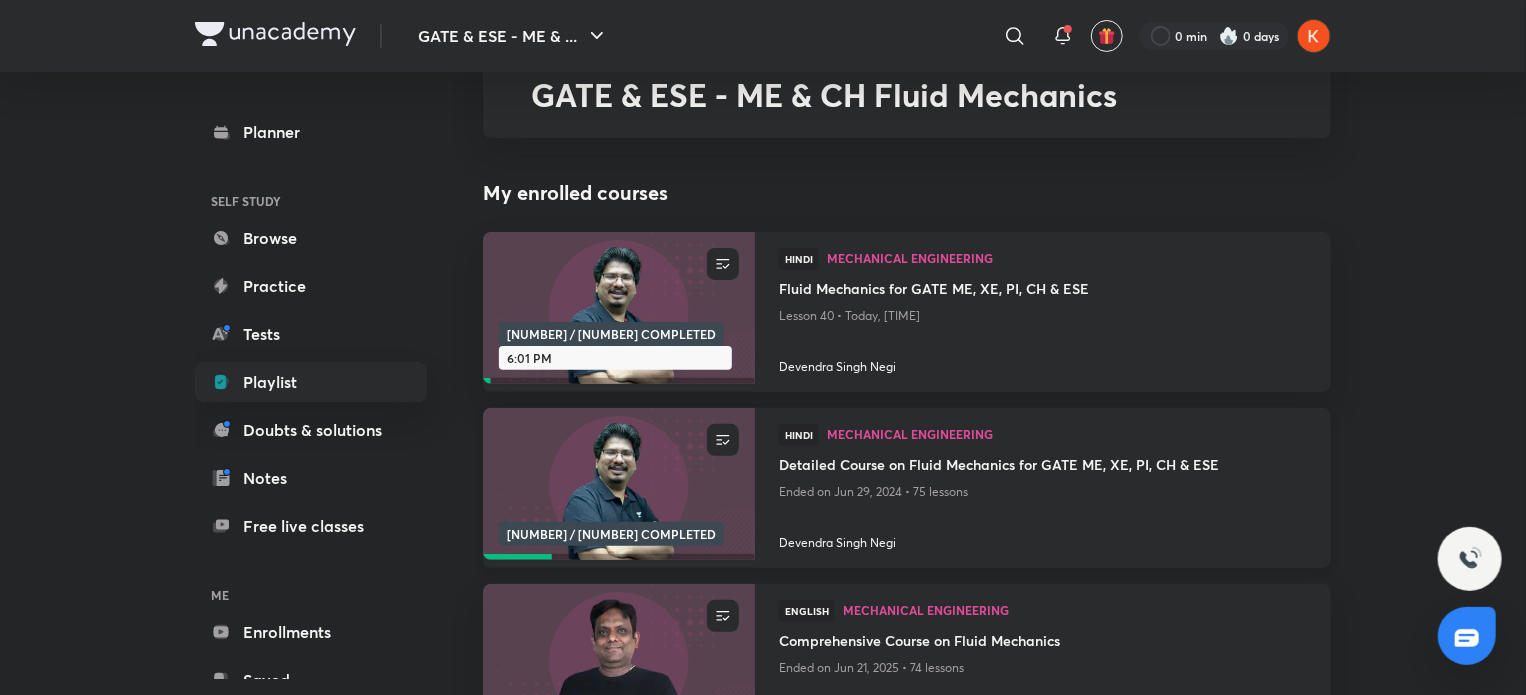 click at bounding box center (618, 484) 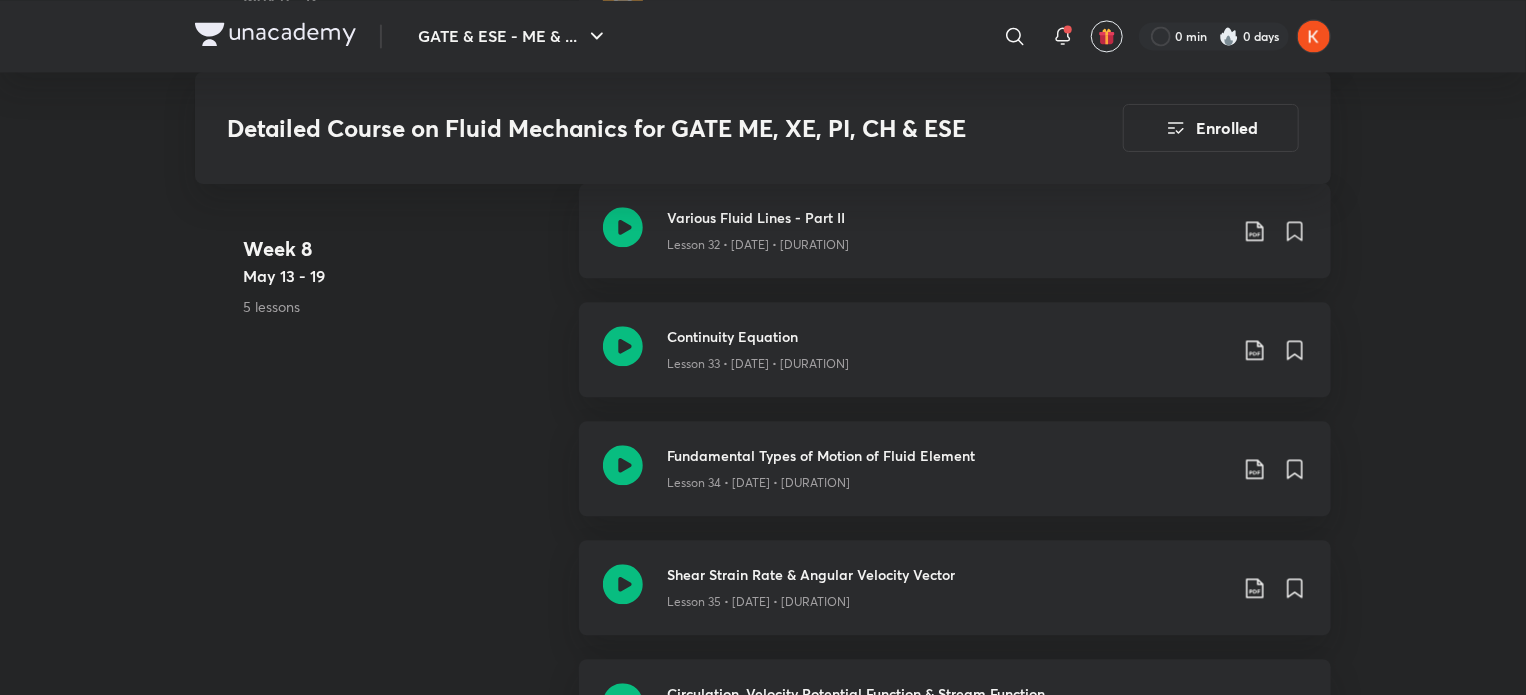 scroll, scrollTop: 6194, scrollLeft: 0, axis: vertical 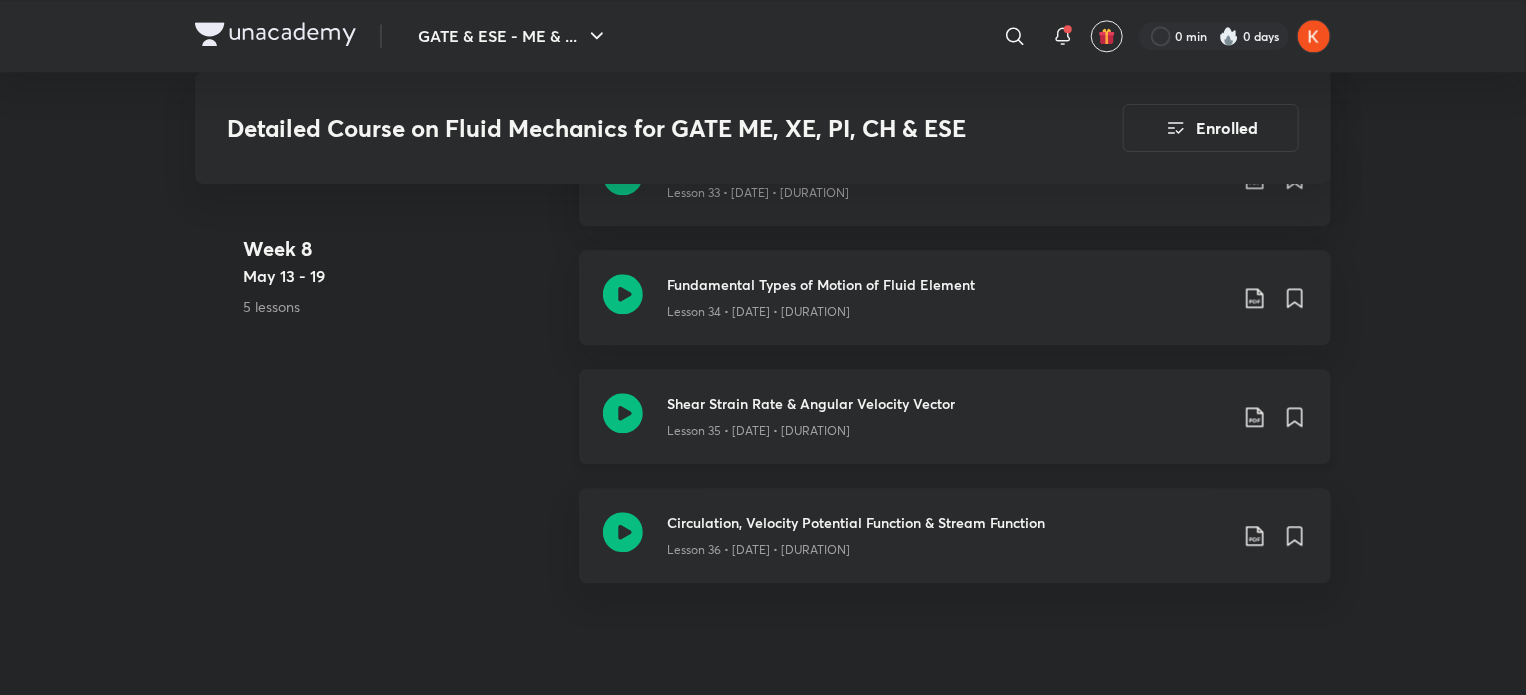 click 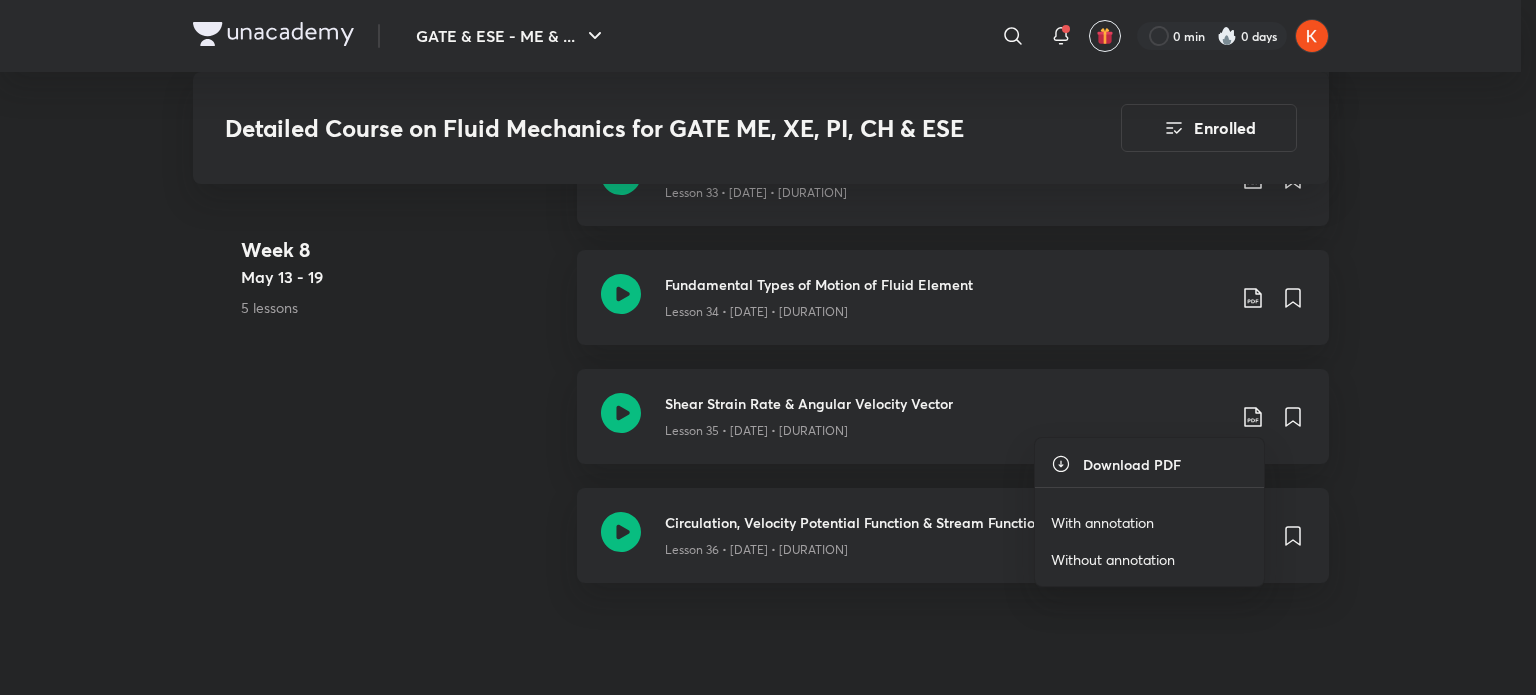 click on "With annotation" at bounding box center (1102, 522) 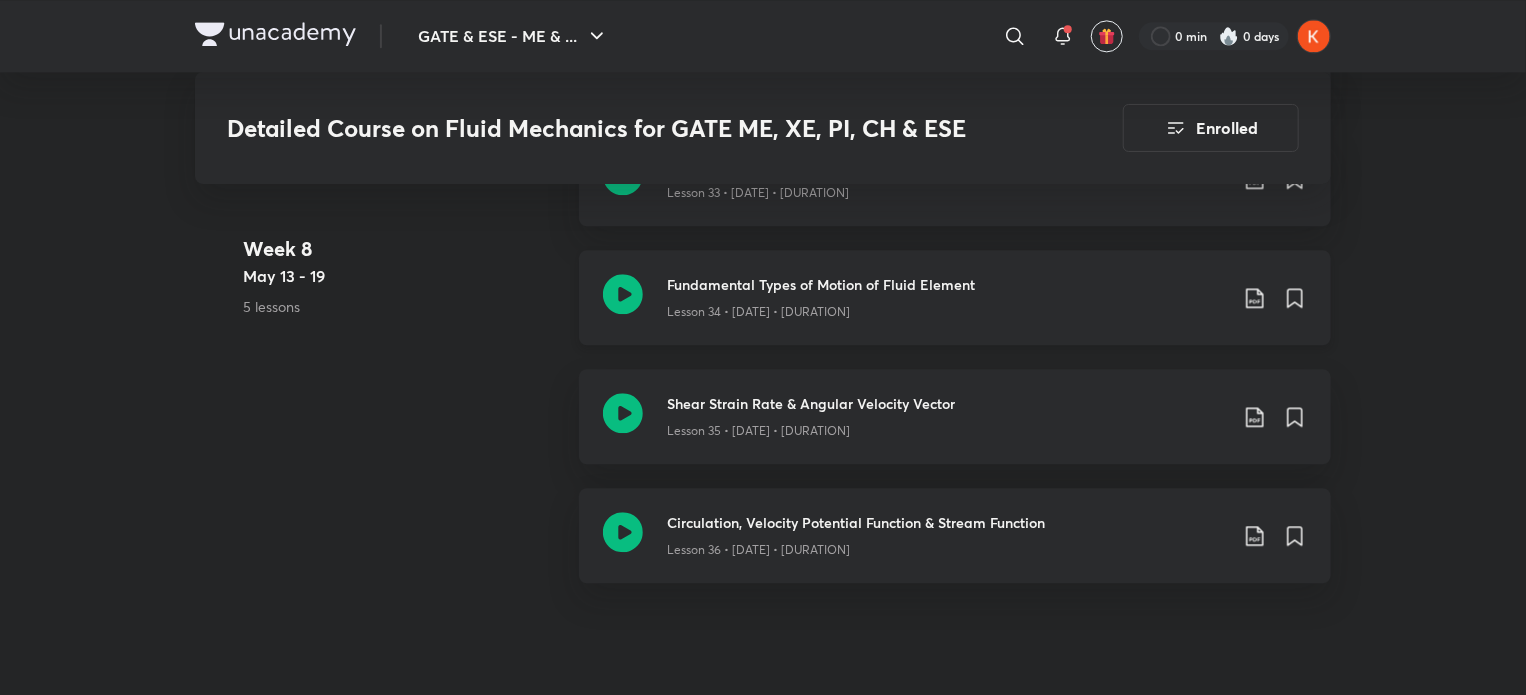click 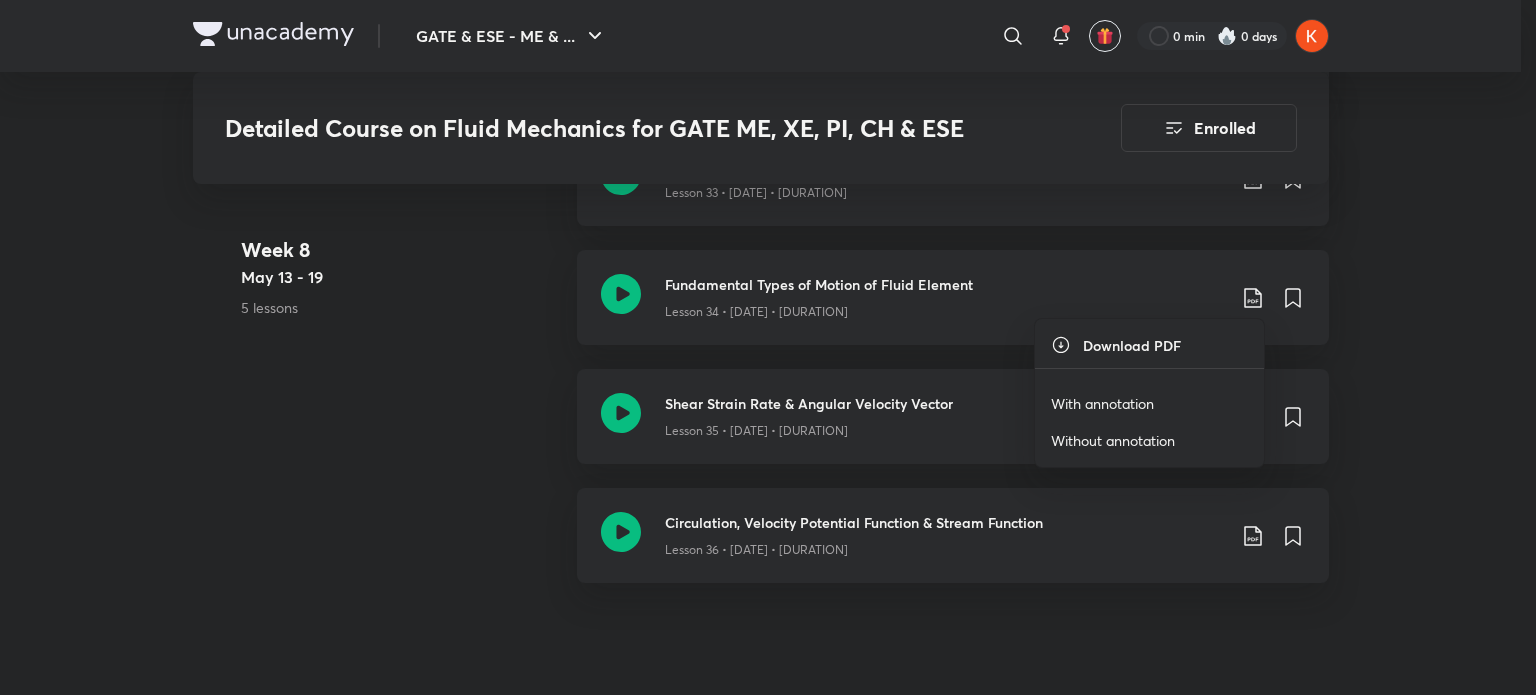 click on "With annotation" at bounding box center (1102, 403) 